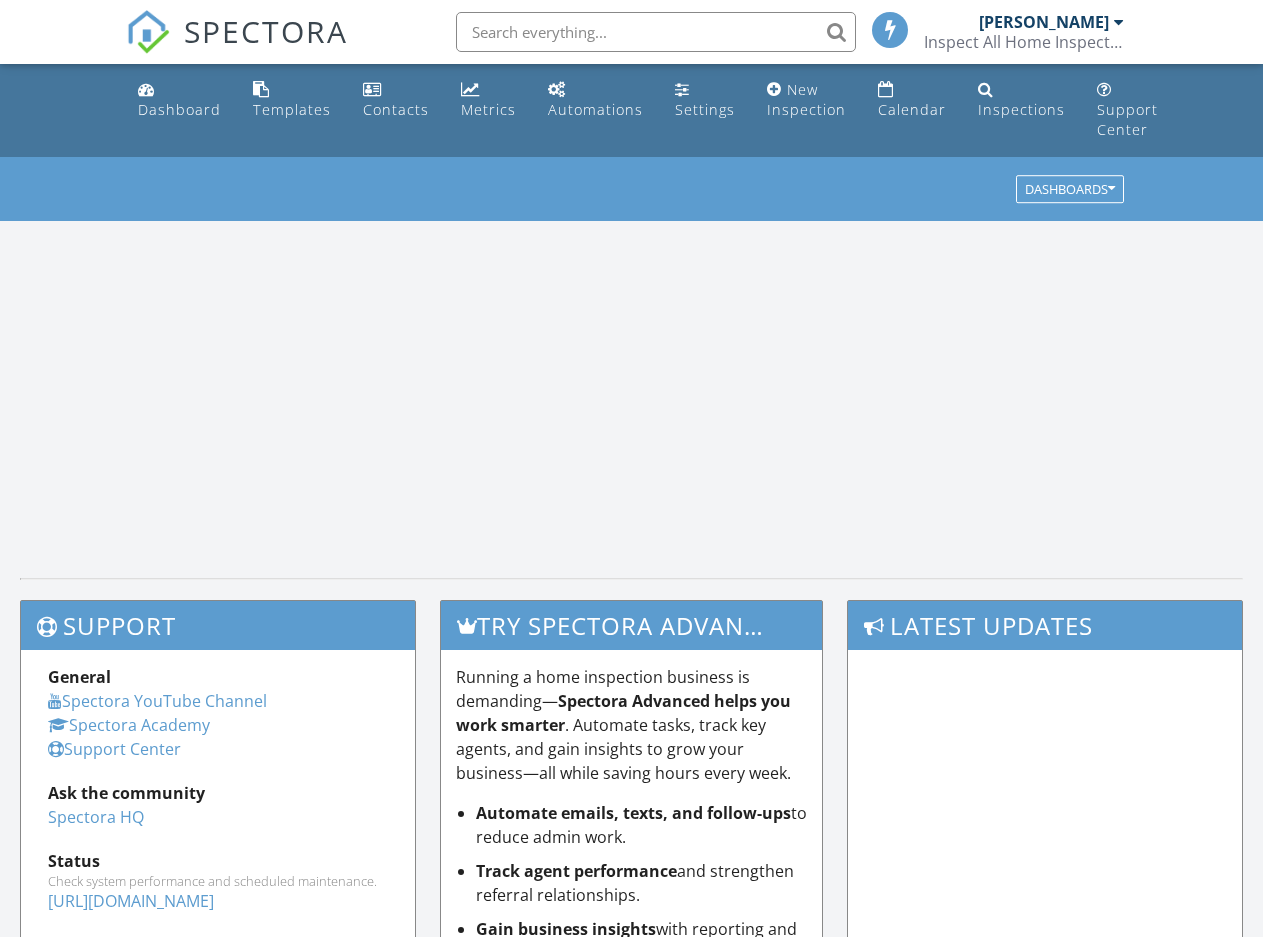 scroll, scrollTop: 0, scrollLeft: 0, axis: both 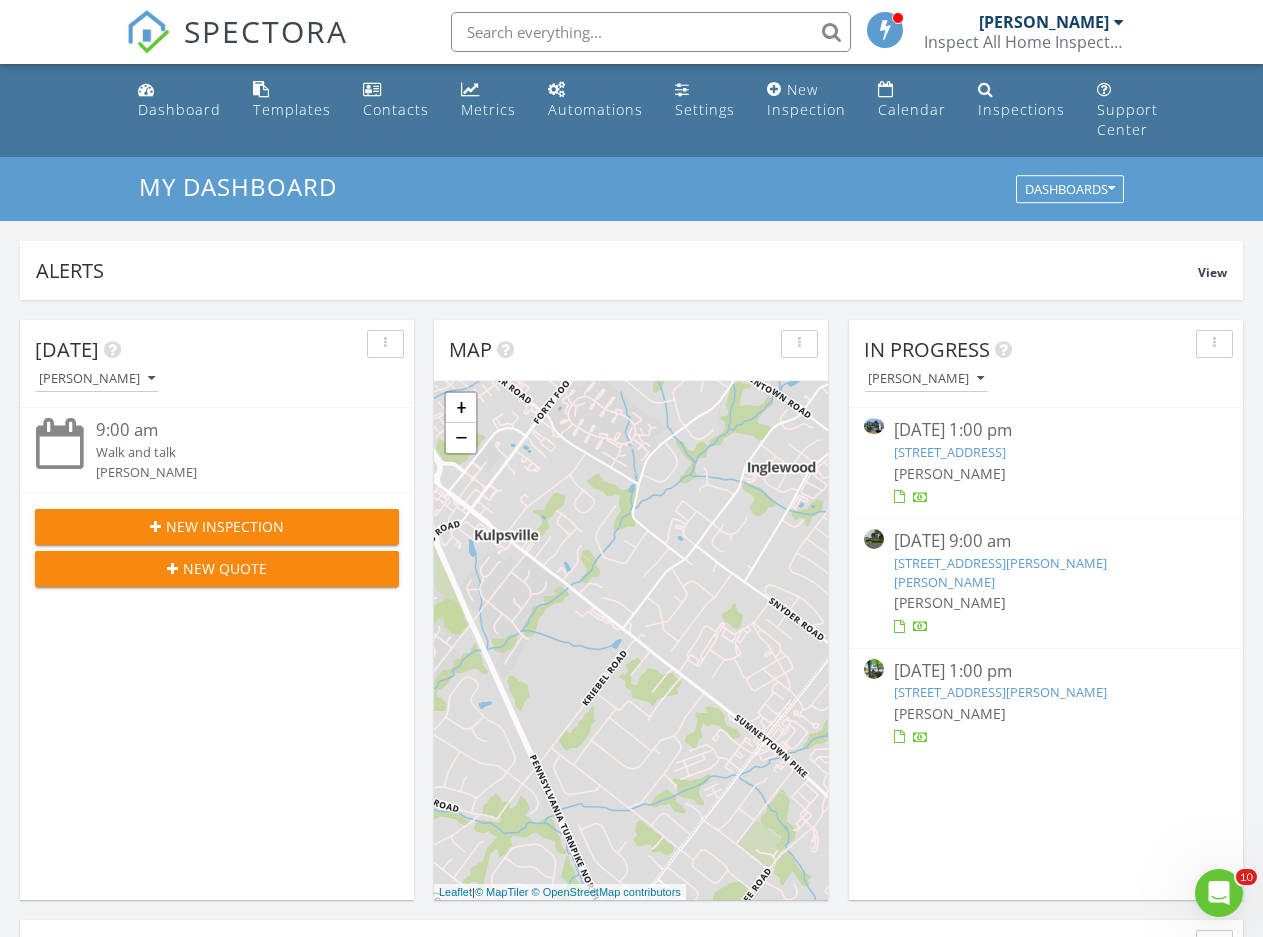 click on "426 Liberty Trl, PA 18960" at bounding box center (950, 452) 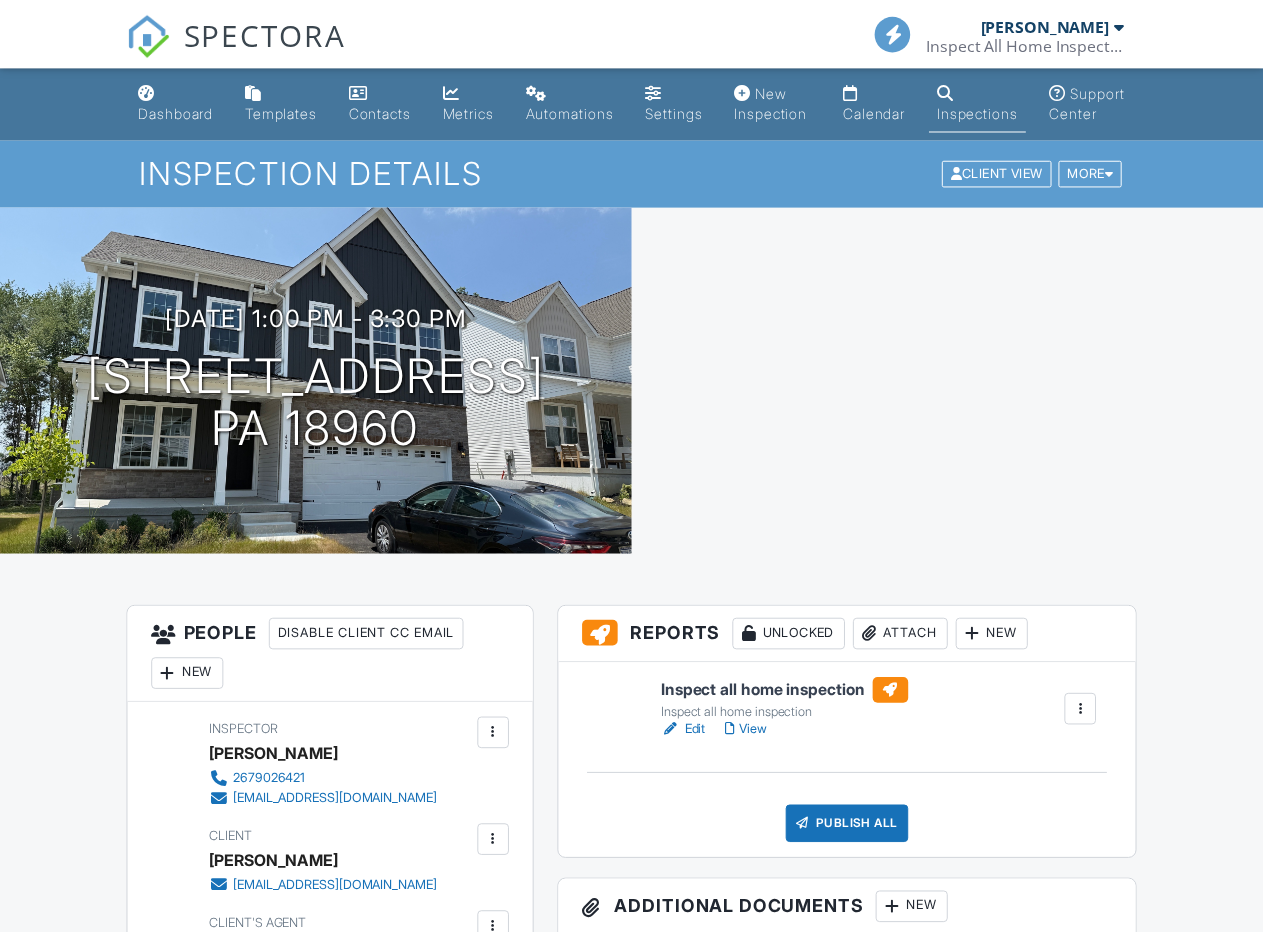scroll, scrollTop: 0, scrollLeft: 0, axis: both 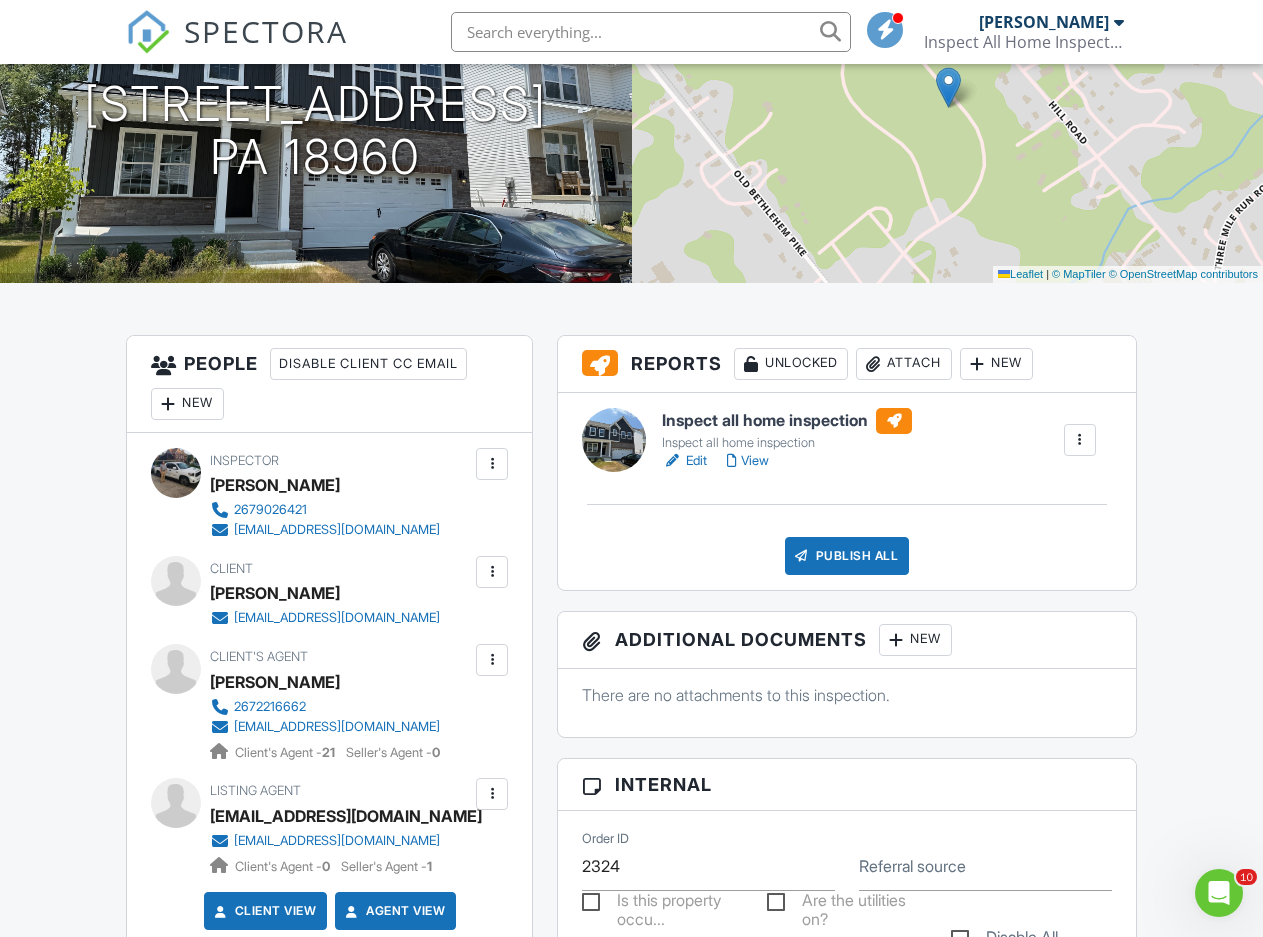 click on "Edit" at bounding box center (684, 461) 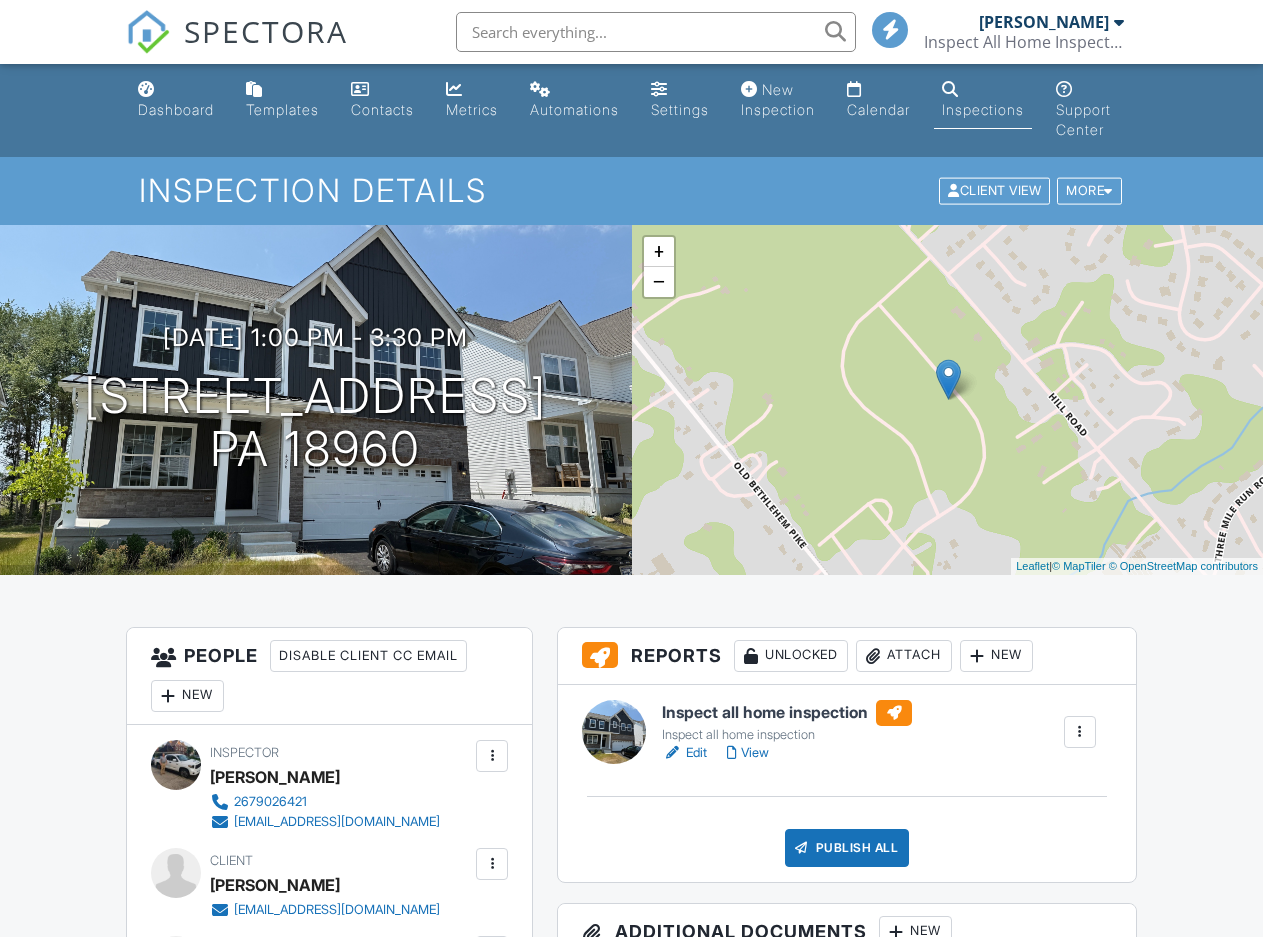 scroll, scrollTop: 0, scrollLeft: 0, axis: both 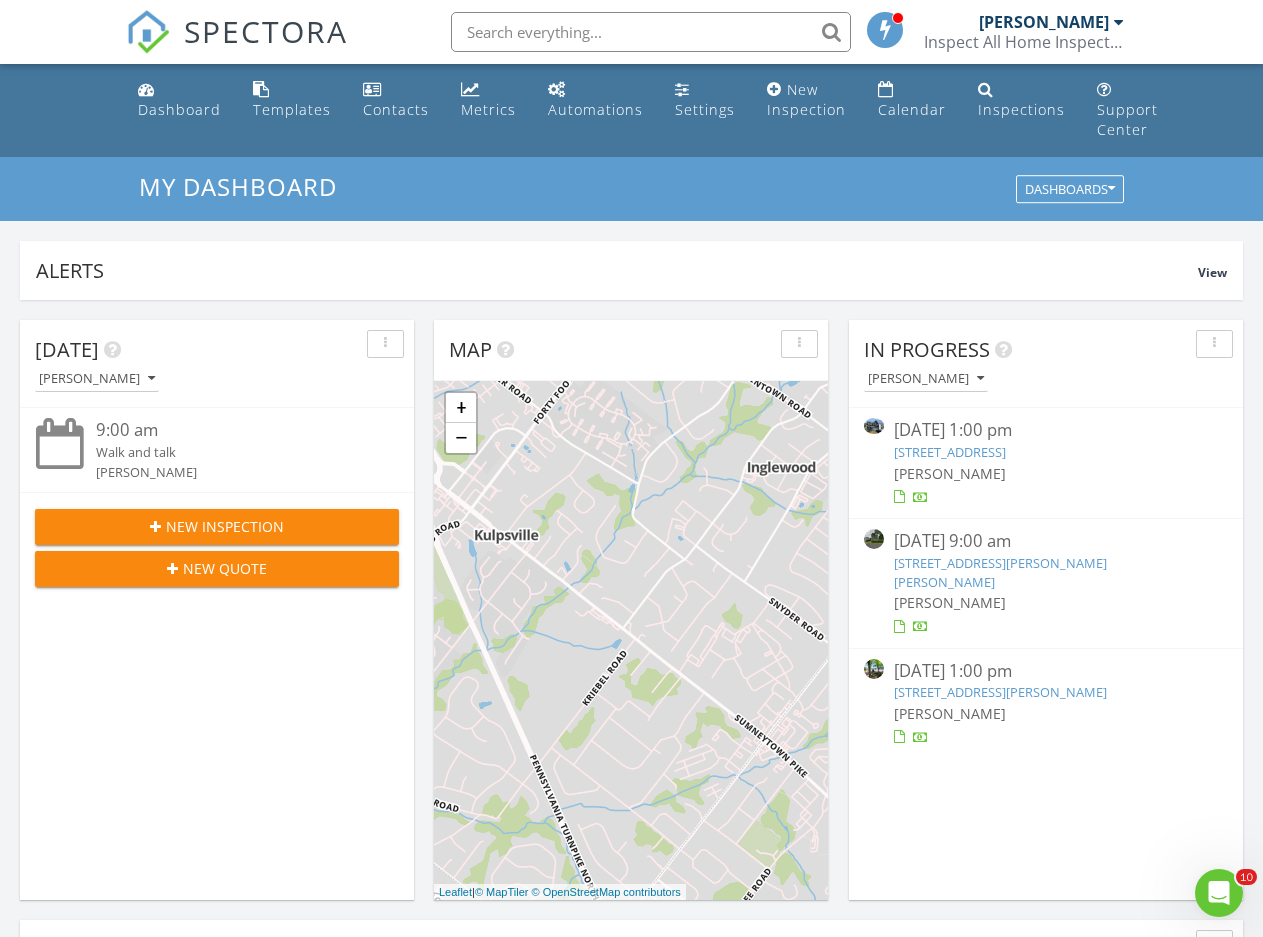 click on "426 Liberty Trl, PA 18960" at bounding box center [950, 452] 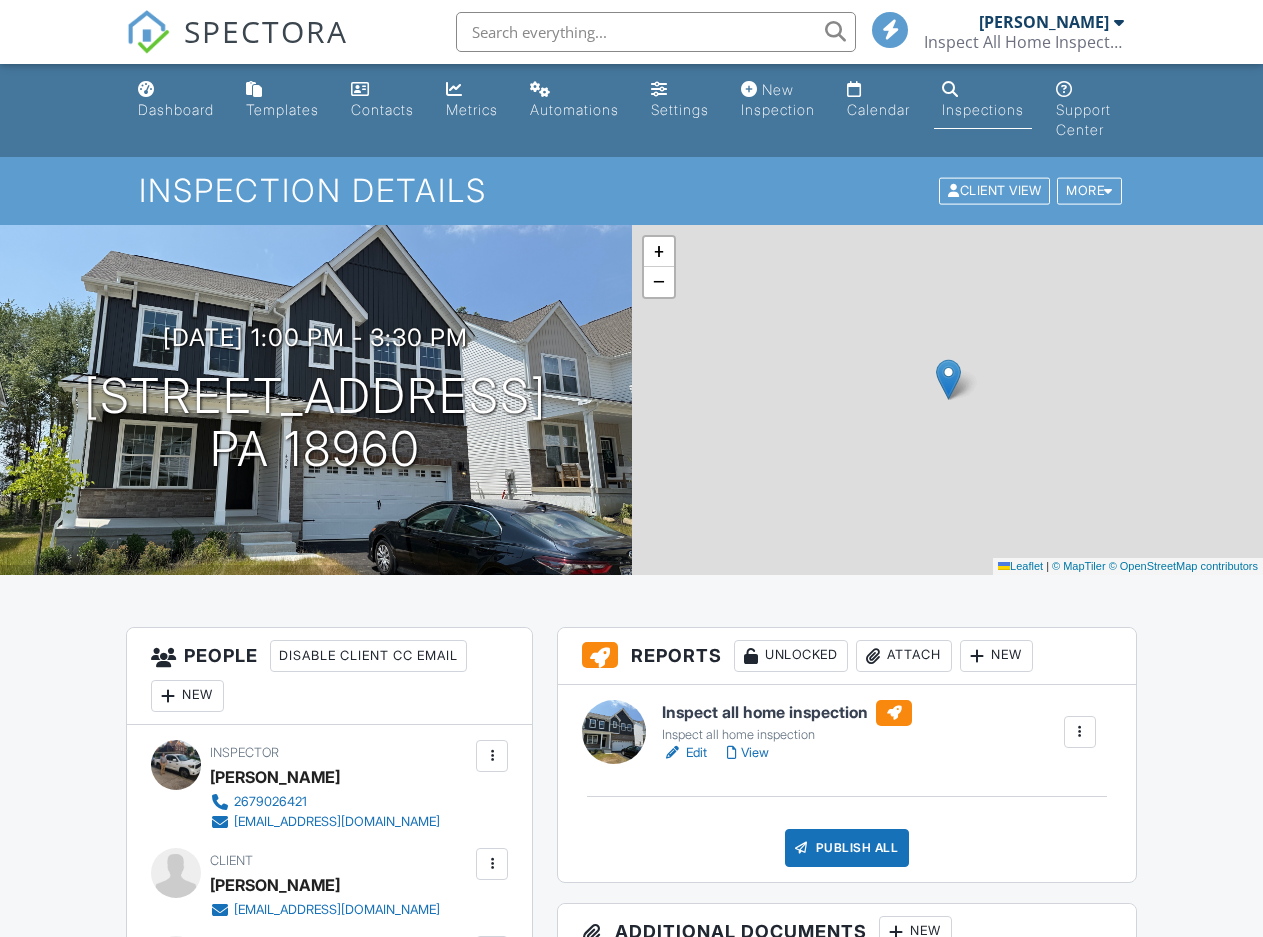 scroll, scrollTop: 0, scrollLeft: 0, axis: both 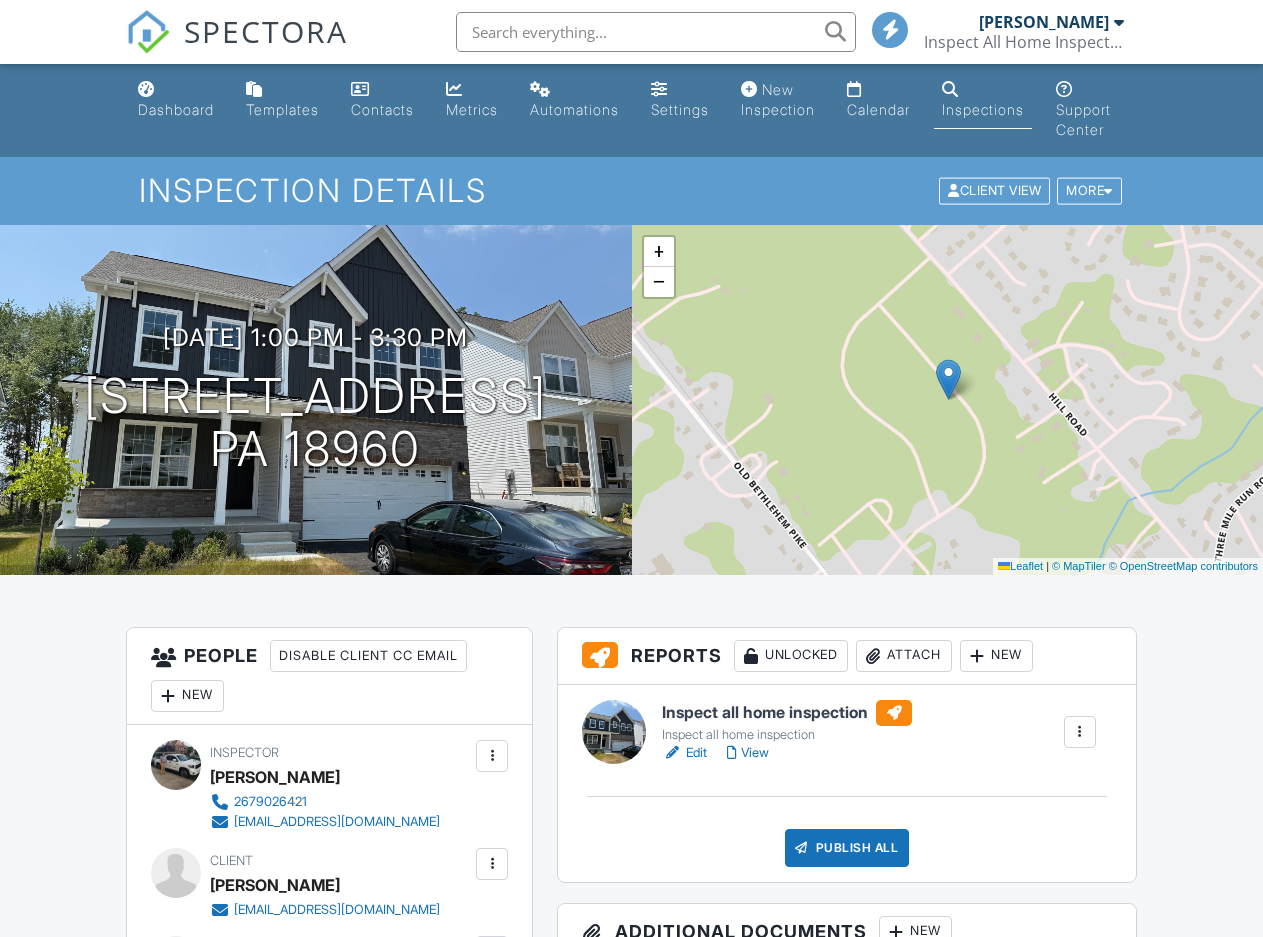 click on "Publish All" at bounding box center (847, 848) 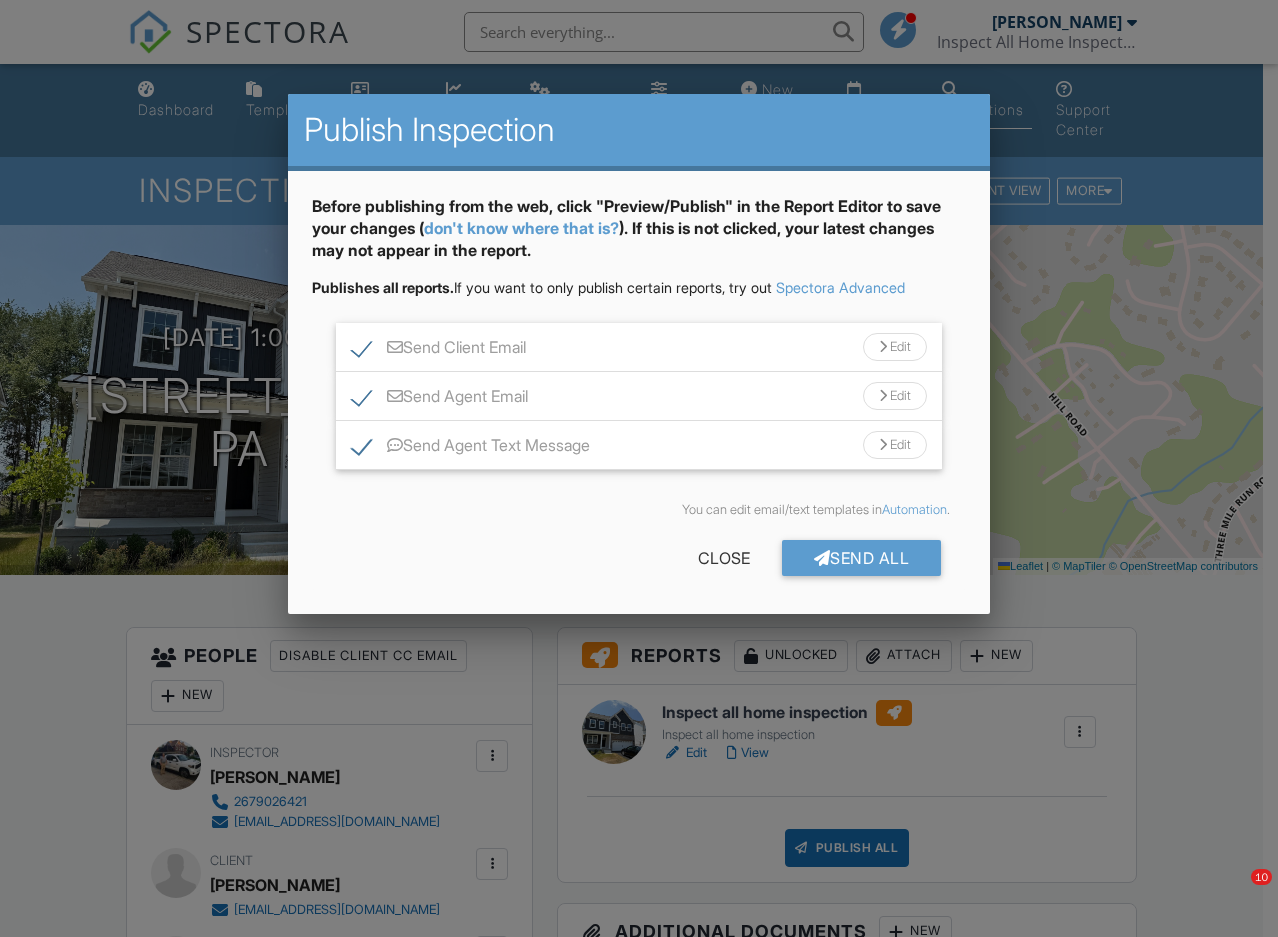 click on "Send Agent Text Message" at bounding box center [471, 448] 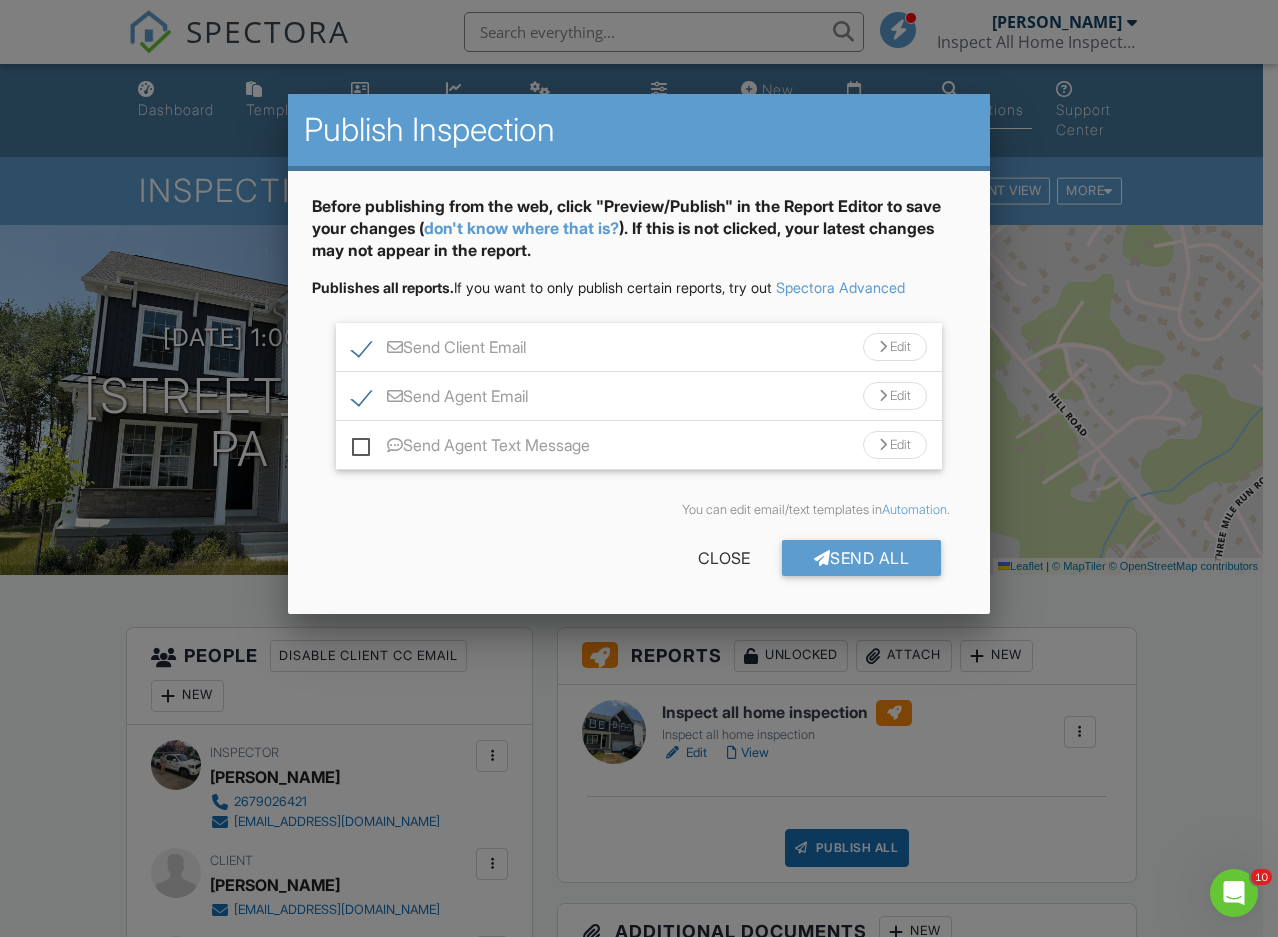 scroll, scrollTop: 0, scrollLeft: 0, axis: both 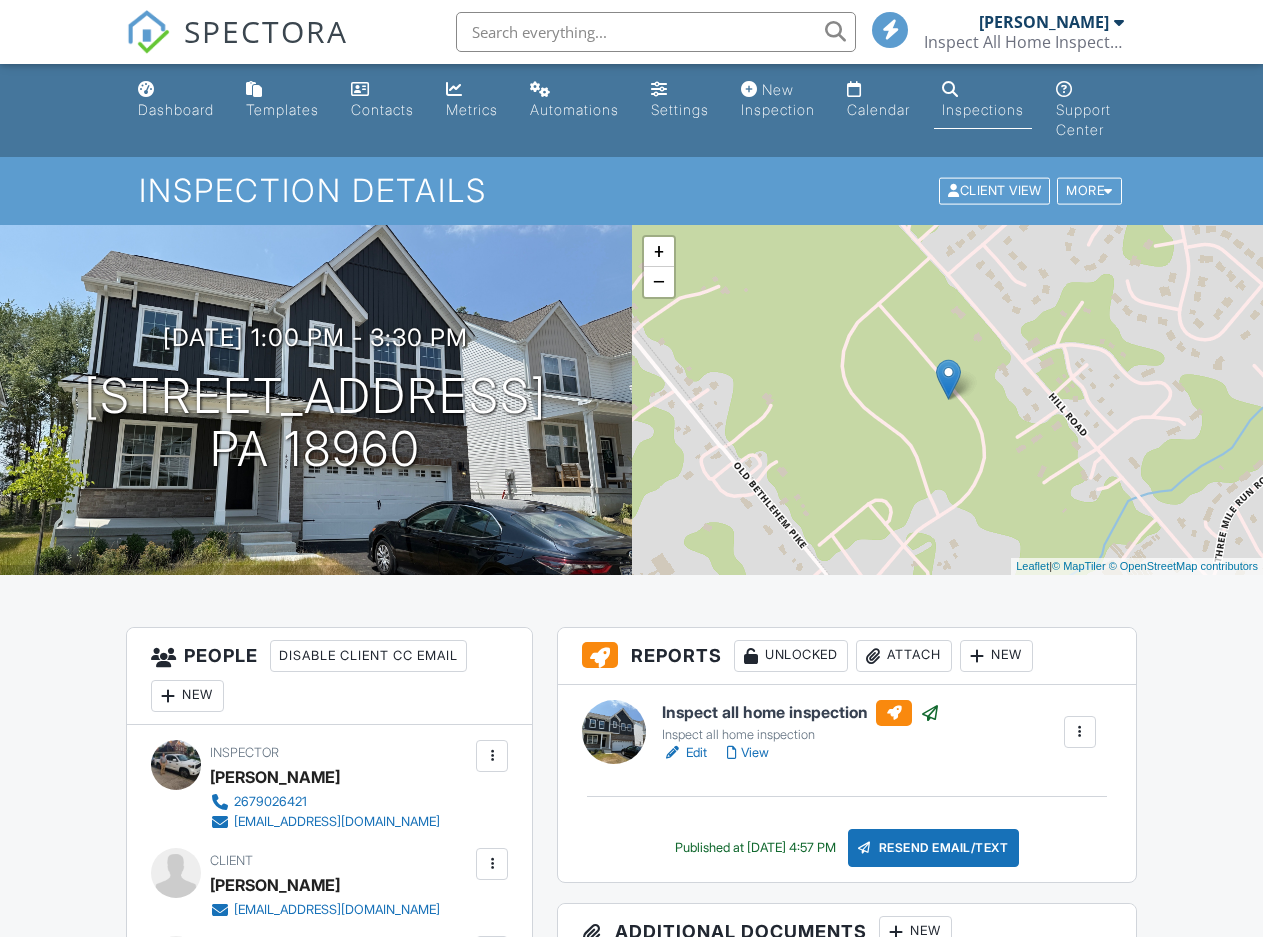 click on "Dashboard" at bounding box center [176, 109] 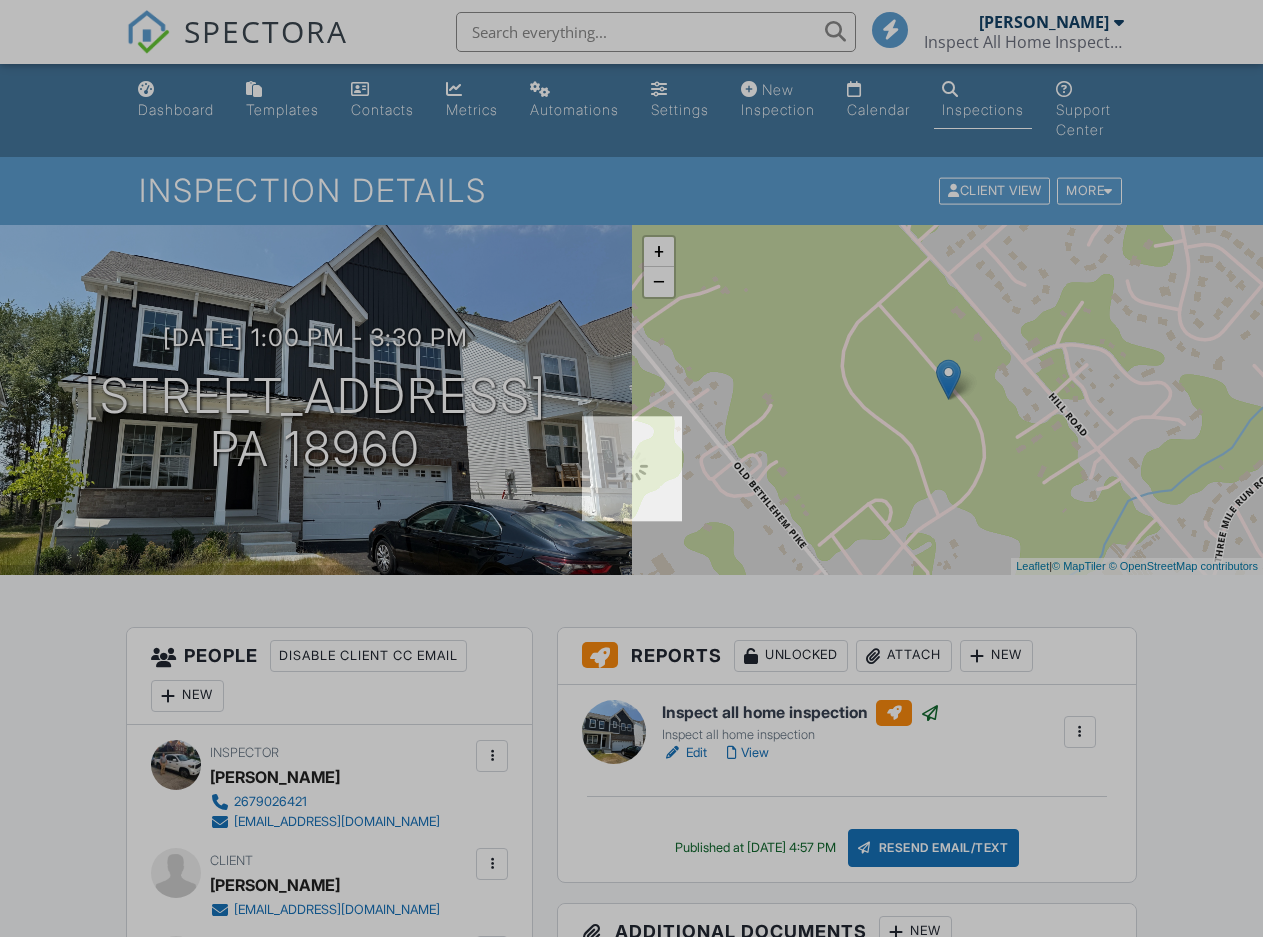 scroll, scrollTop: 0, scrollLeft: 0, axis: both 